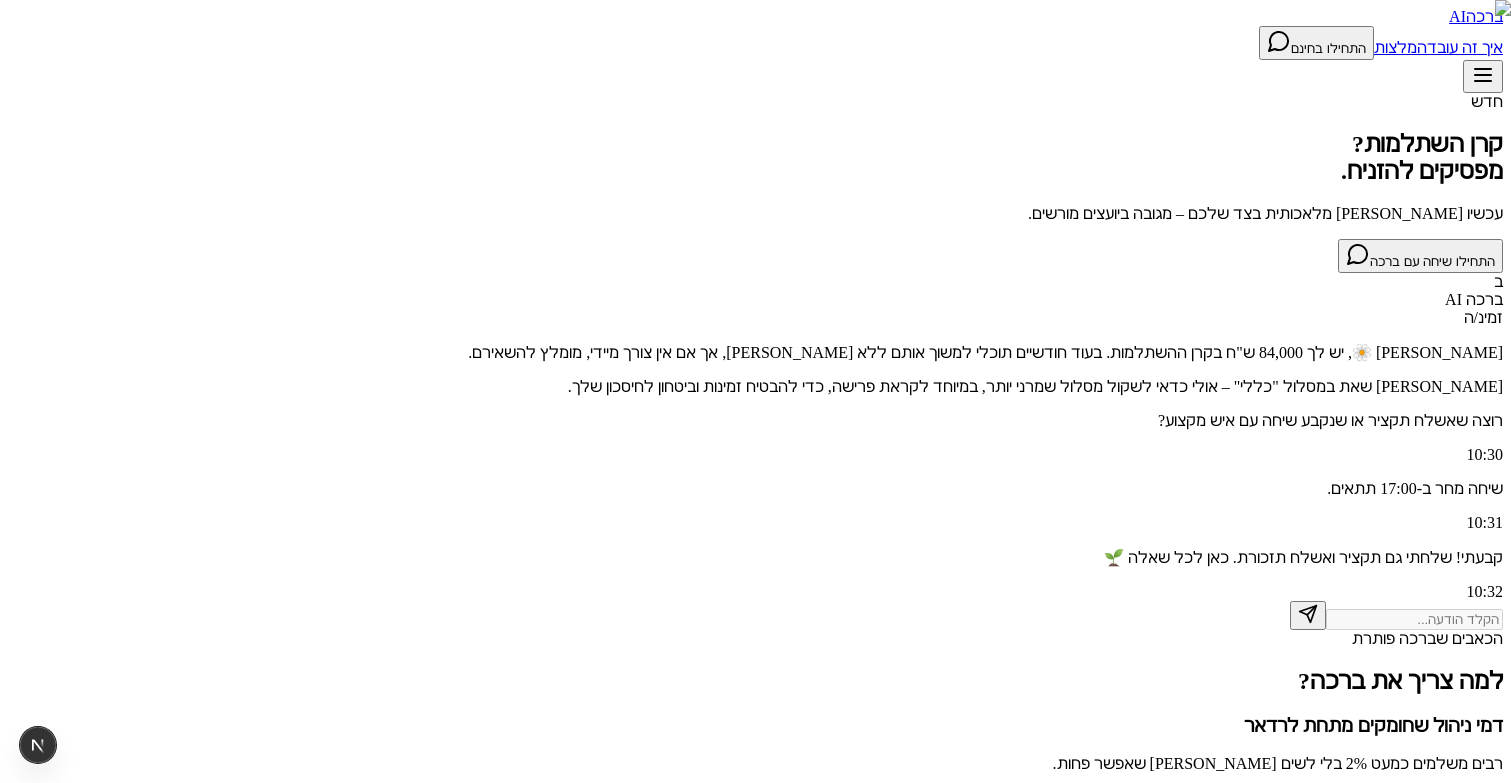 scroll, scrollTop: 0, scrollLeft: 0, axis: both 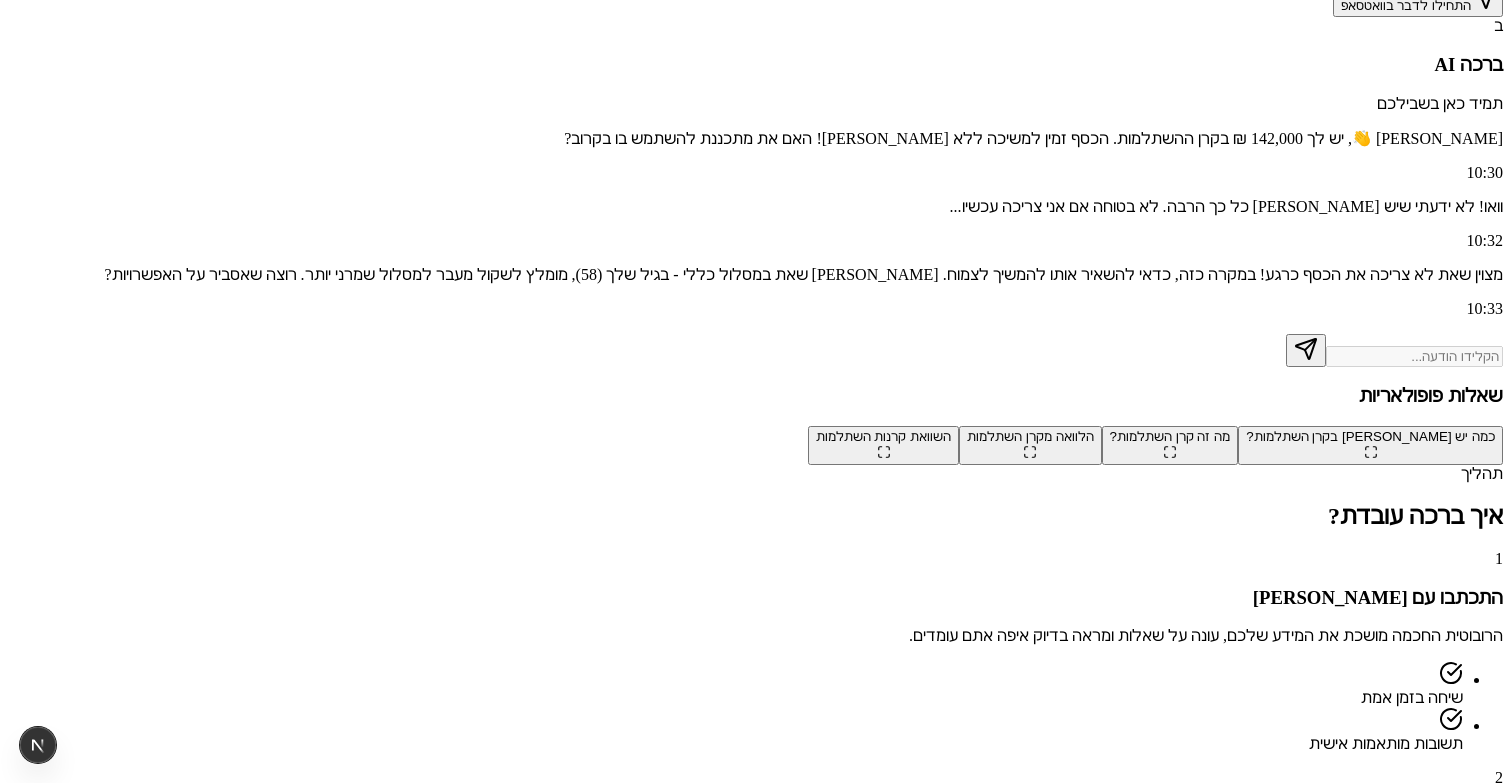 click at bounding box center (1374, -129) 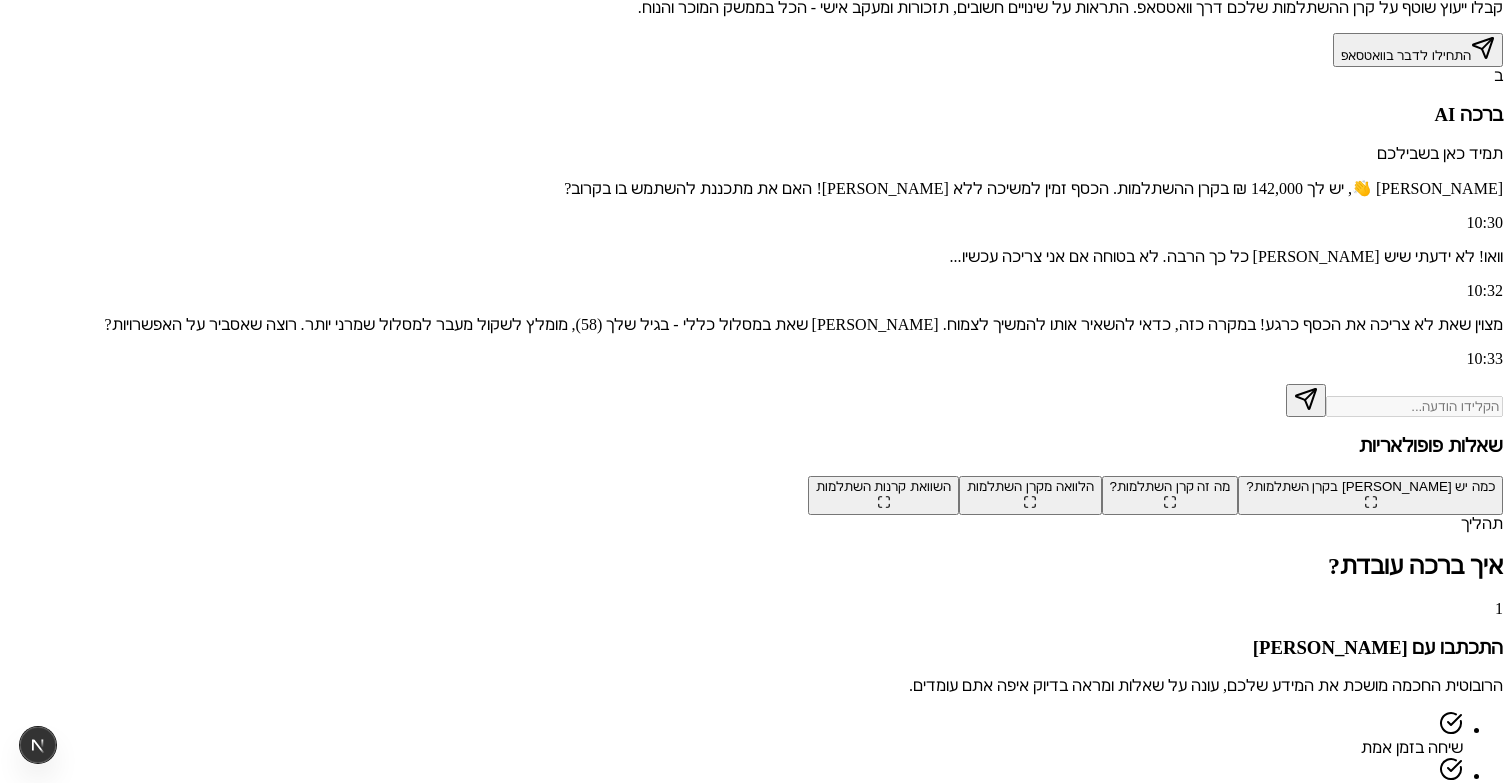 scroll, scrollTop: 1376, scrollLeft: 0, axis: vertical 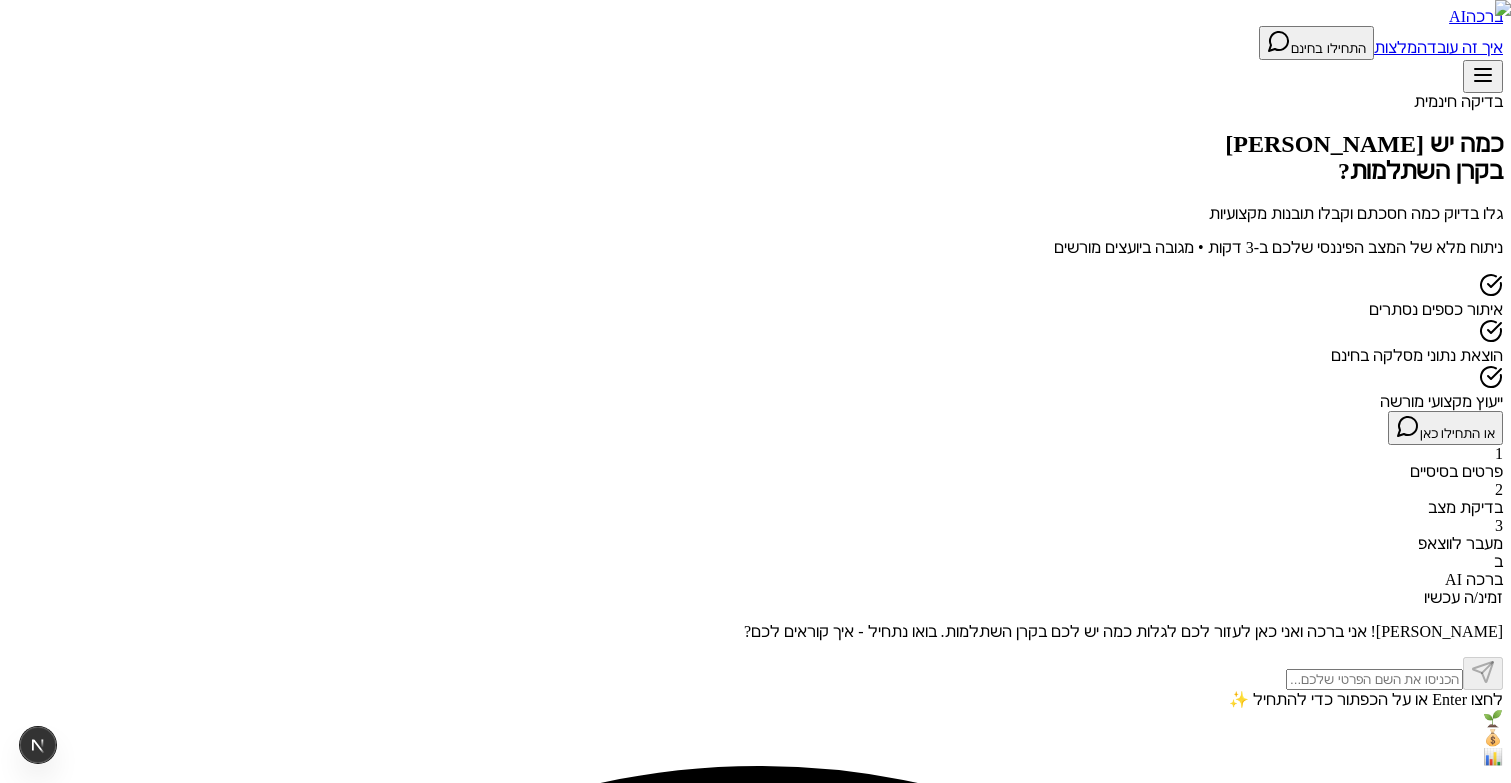 click at bounding box center (1374, 679) 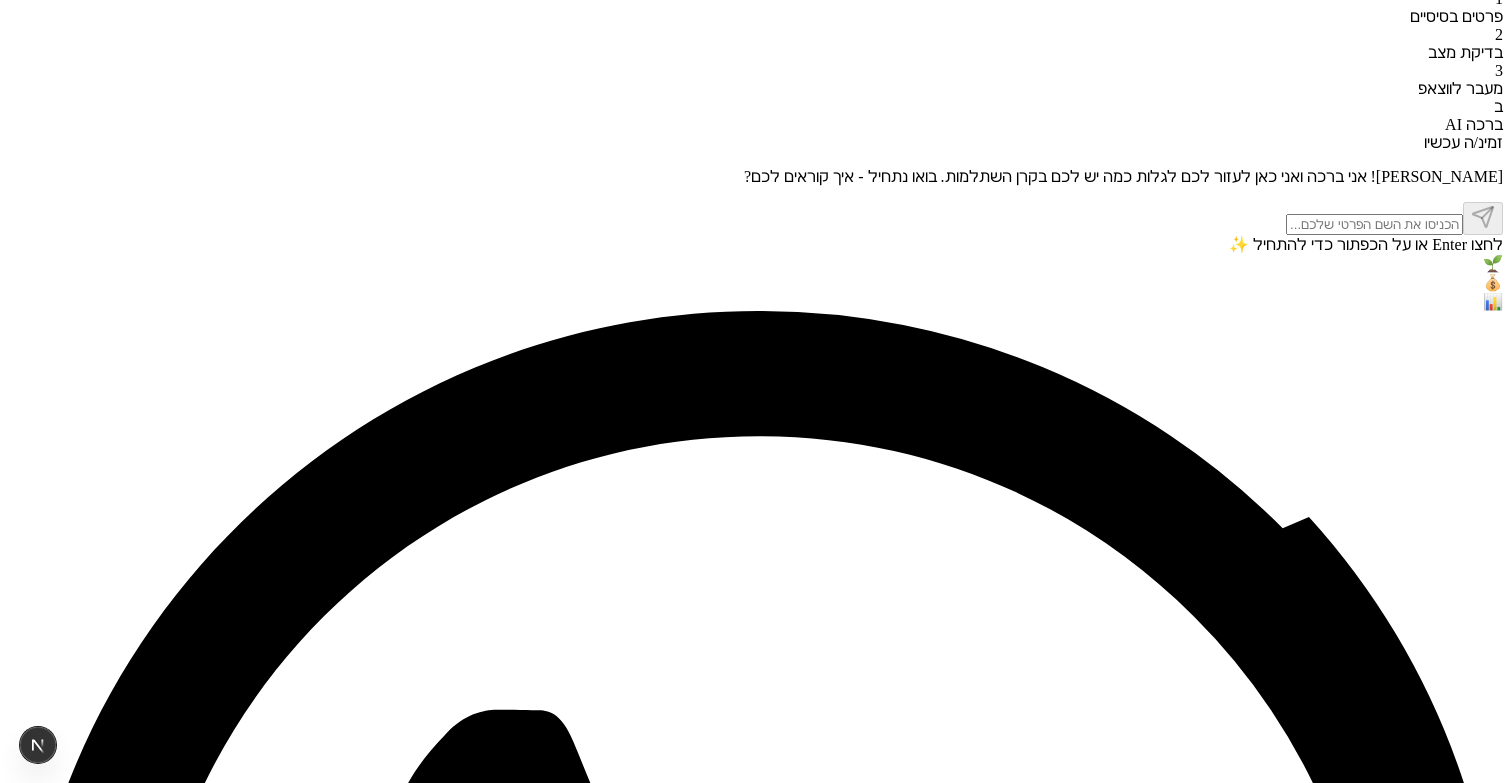 scroll, scrollTop: 0, scrollLeft: 0, axis: both 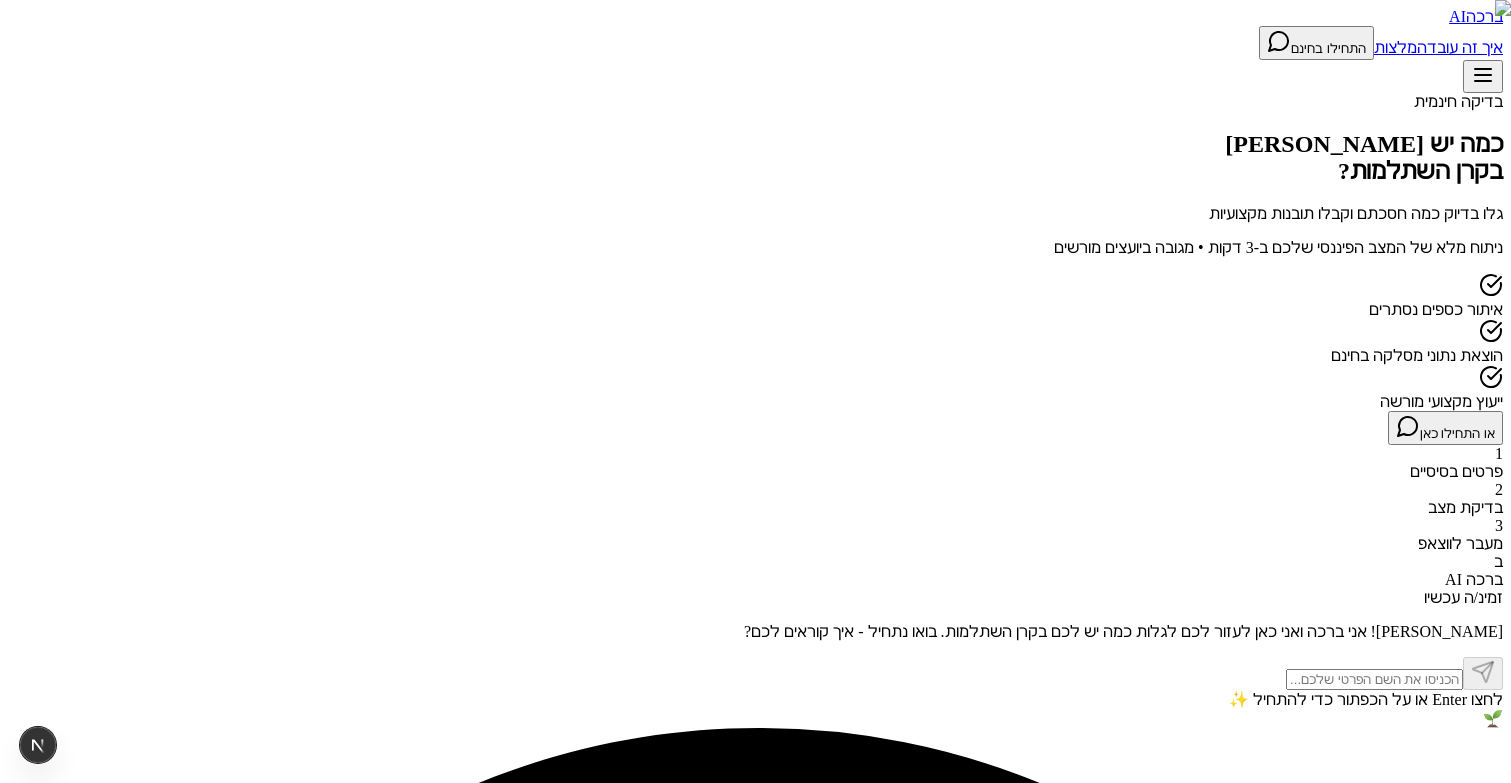 click at bounding box center (1374, 679) 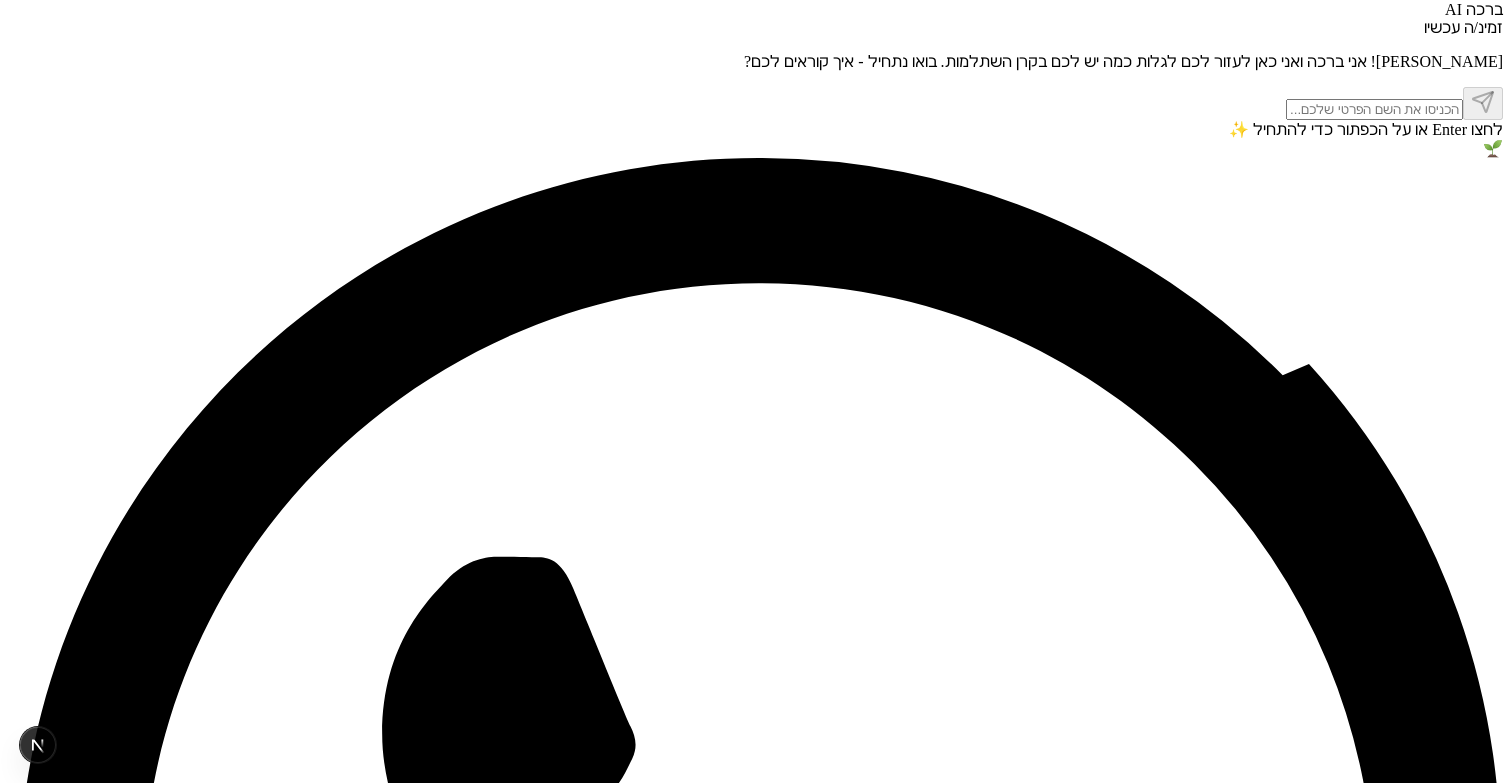 scroll, scrollTop: 584, scrollLeft: 0, axis: vertical 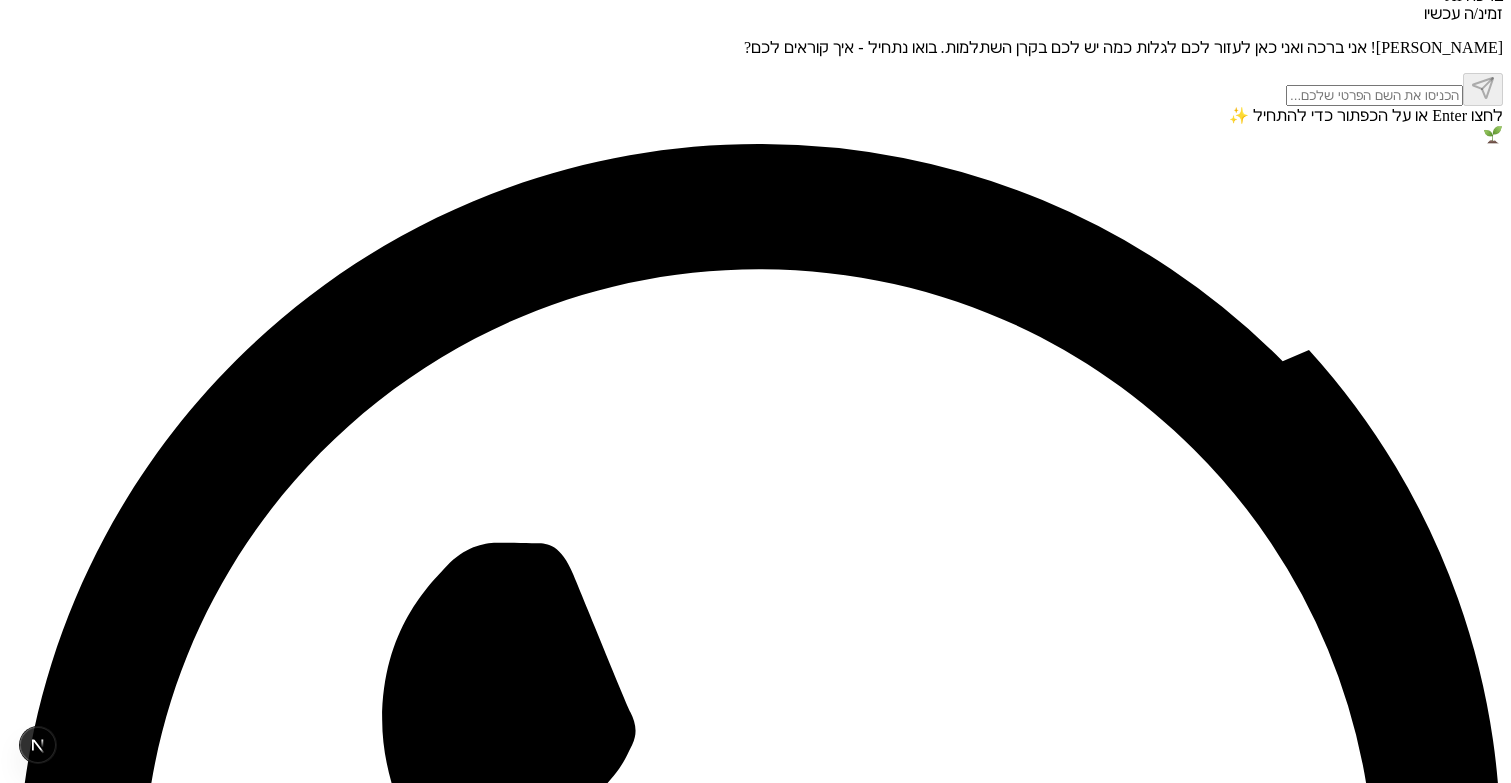 click on "הסבר מלא על קרן השתלמות, איך היא עובדת ומתי אפשר למשוך" at bounding box center [1320, 2060] 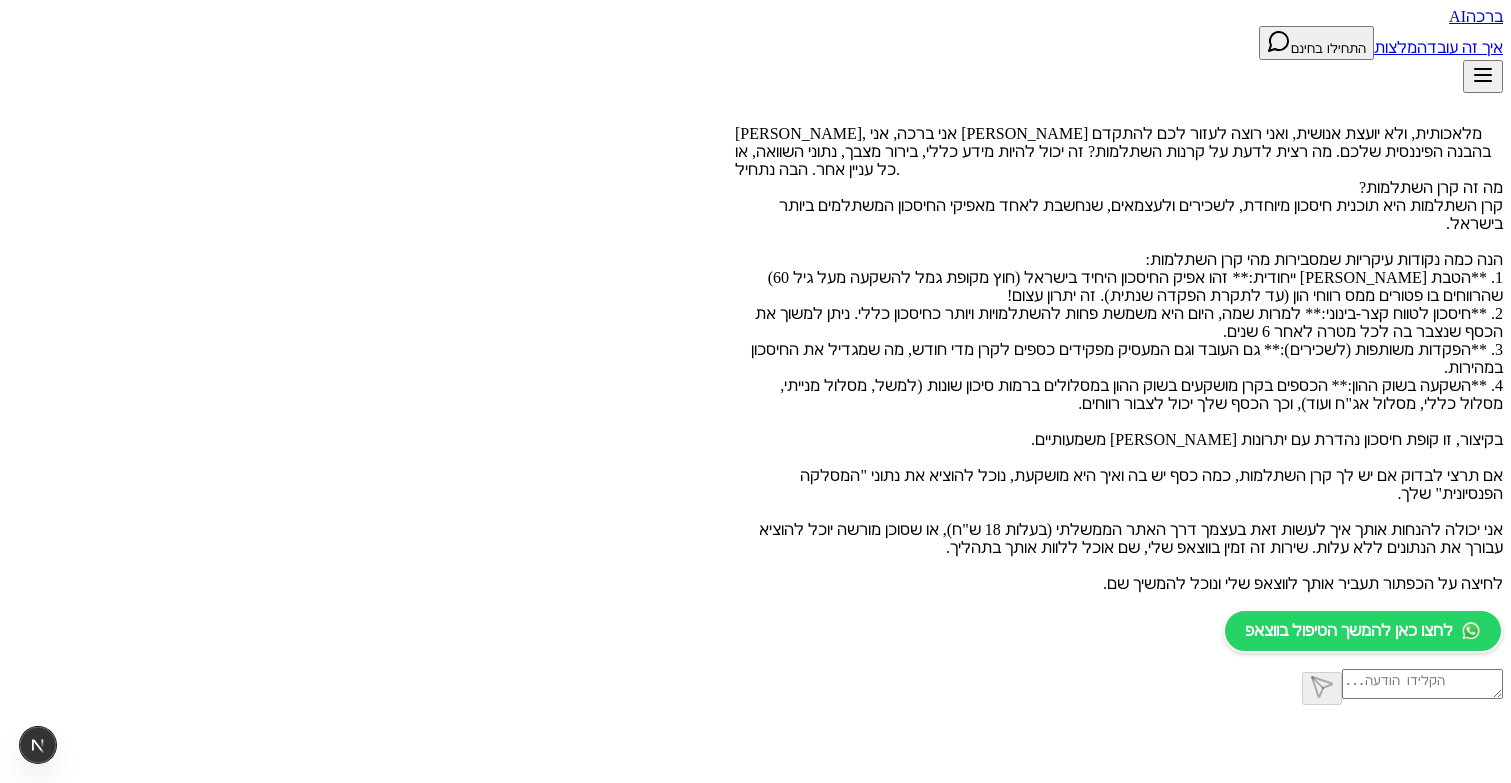 scroll, scrollTop: 331, scrollLeft: 0, axis: vertical 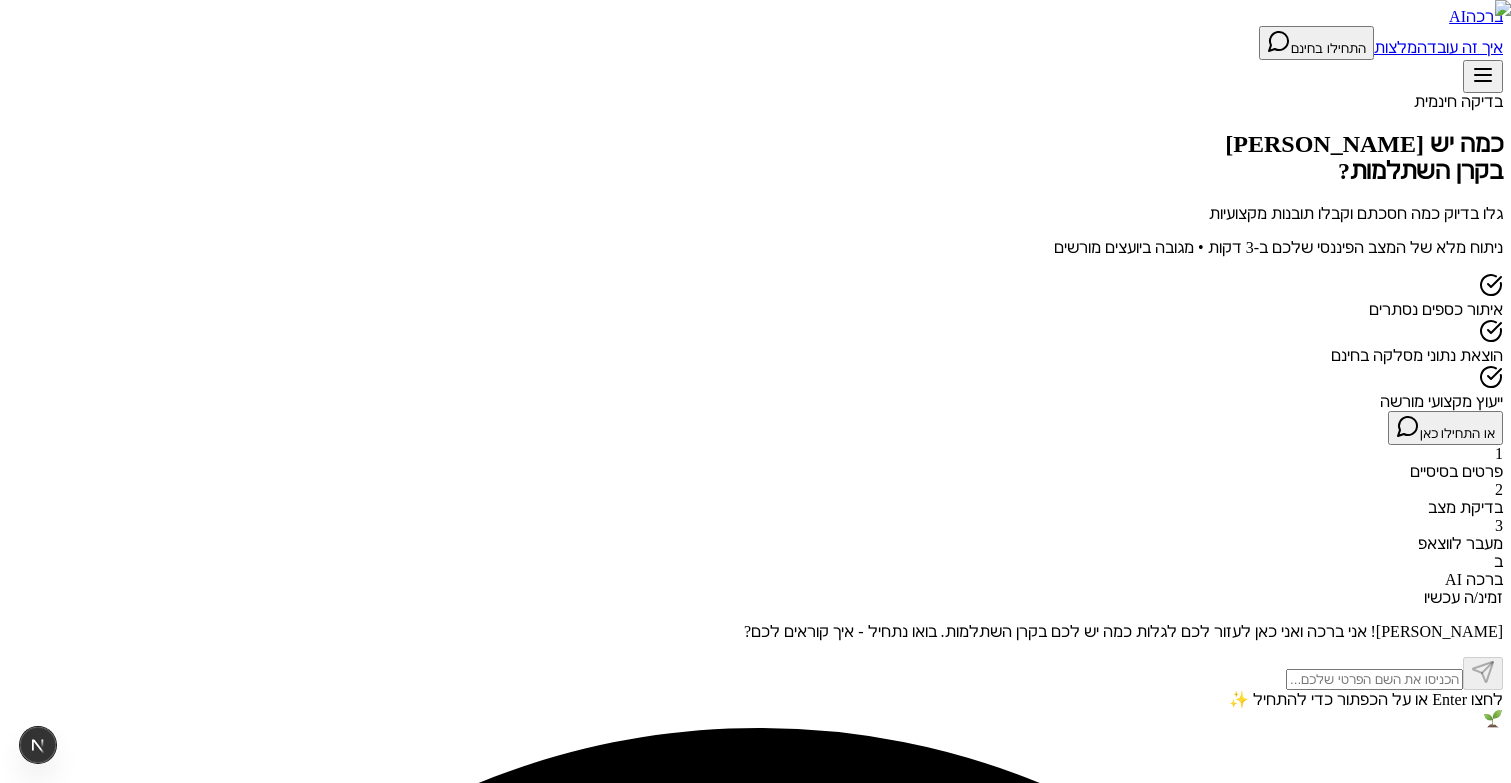 click on "בדיקה חינמית כמה יש [PERSON_NAME] בקרן השתלמות? גלו בדיוק כמה חסכתם וקבלו תובנות מקצועיות ניתוח מלא של המצב הפיננסי שלכם ב-3 דקות • מגובה ביועצים מורשים איתור כספים נסתרים הוצאת נתוני מסלקה בחינם ייעוץ מקצועי מורשה או התחילו כאן" at bounding box center (755, 269) 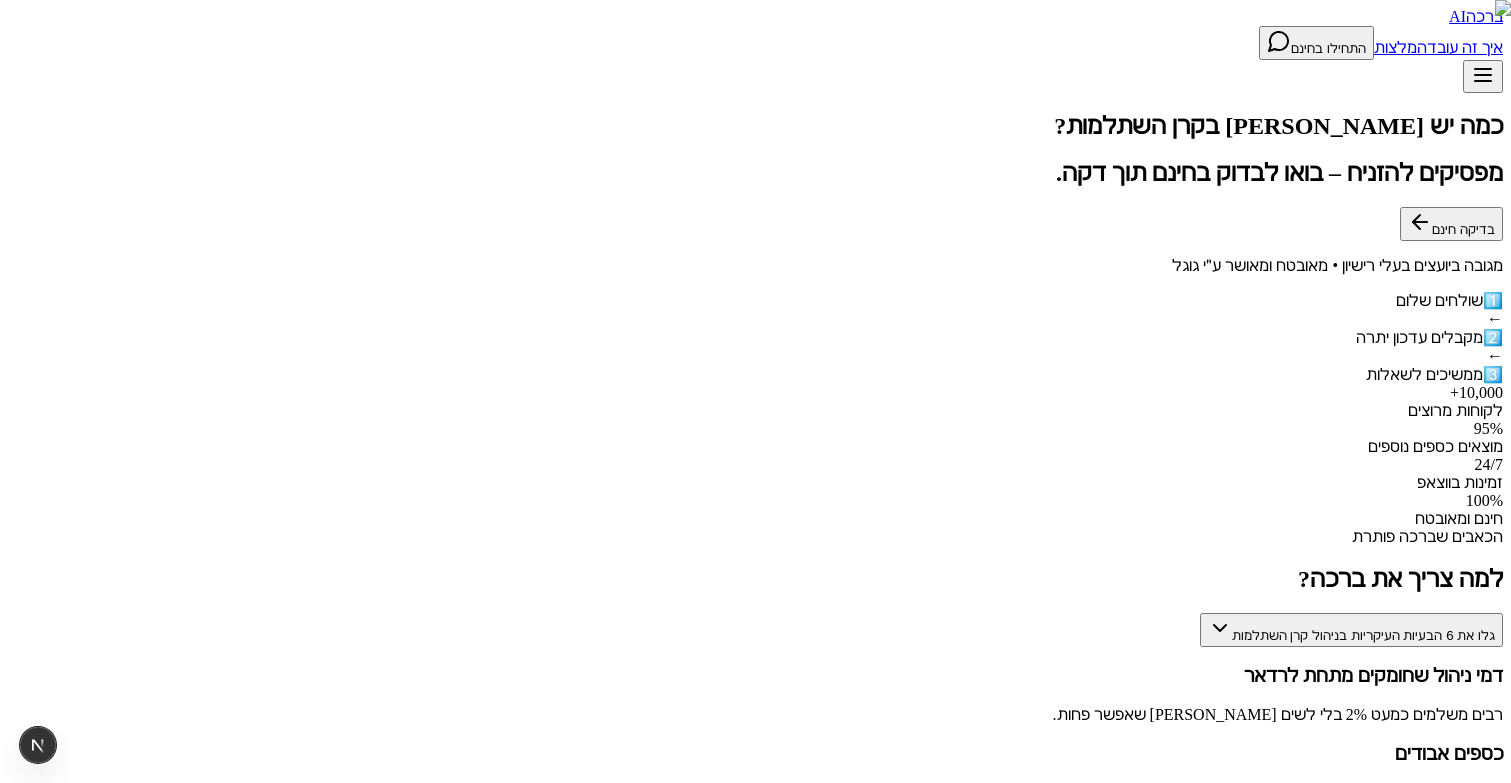 scroll, scrollTop: 0, scrollLeft: 0, axis: both 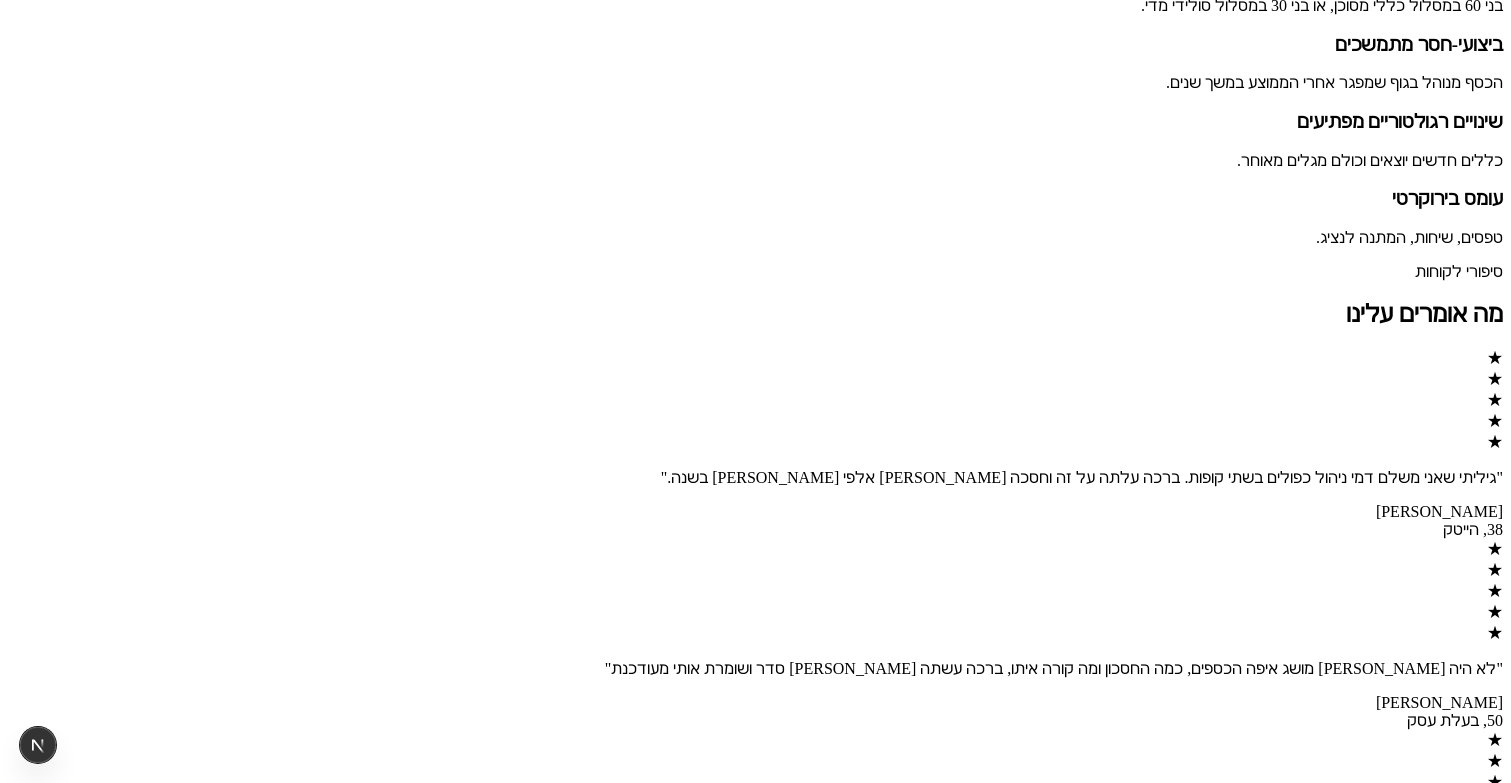 click on "גלו את 6 הבעיות העיקריות בניהול קרן השתלמות" at bounding box center [1351, -234] 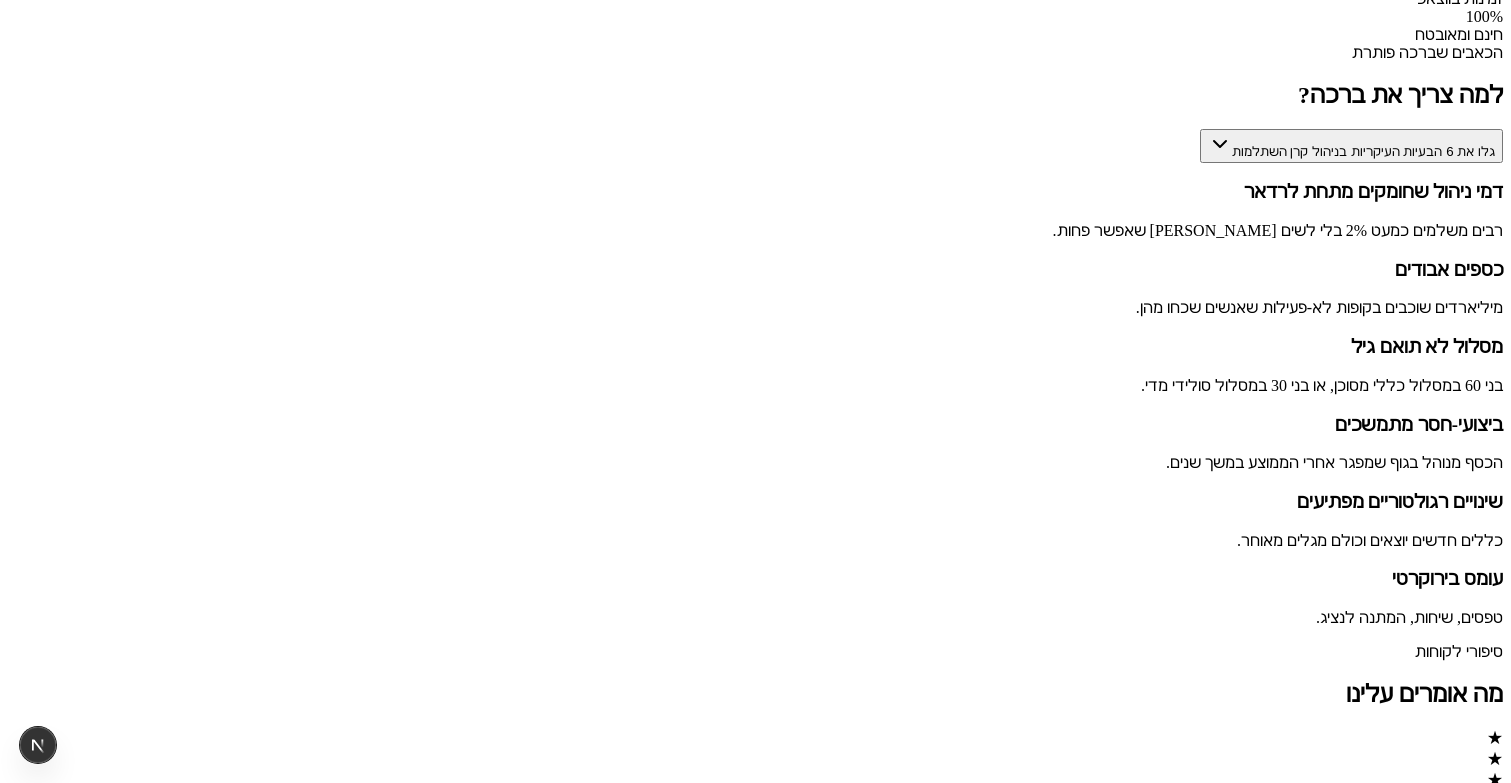 scroll, scrollTop: 0, scrollLeft: 0, axis: both 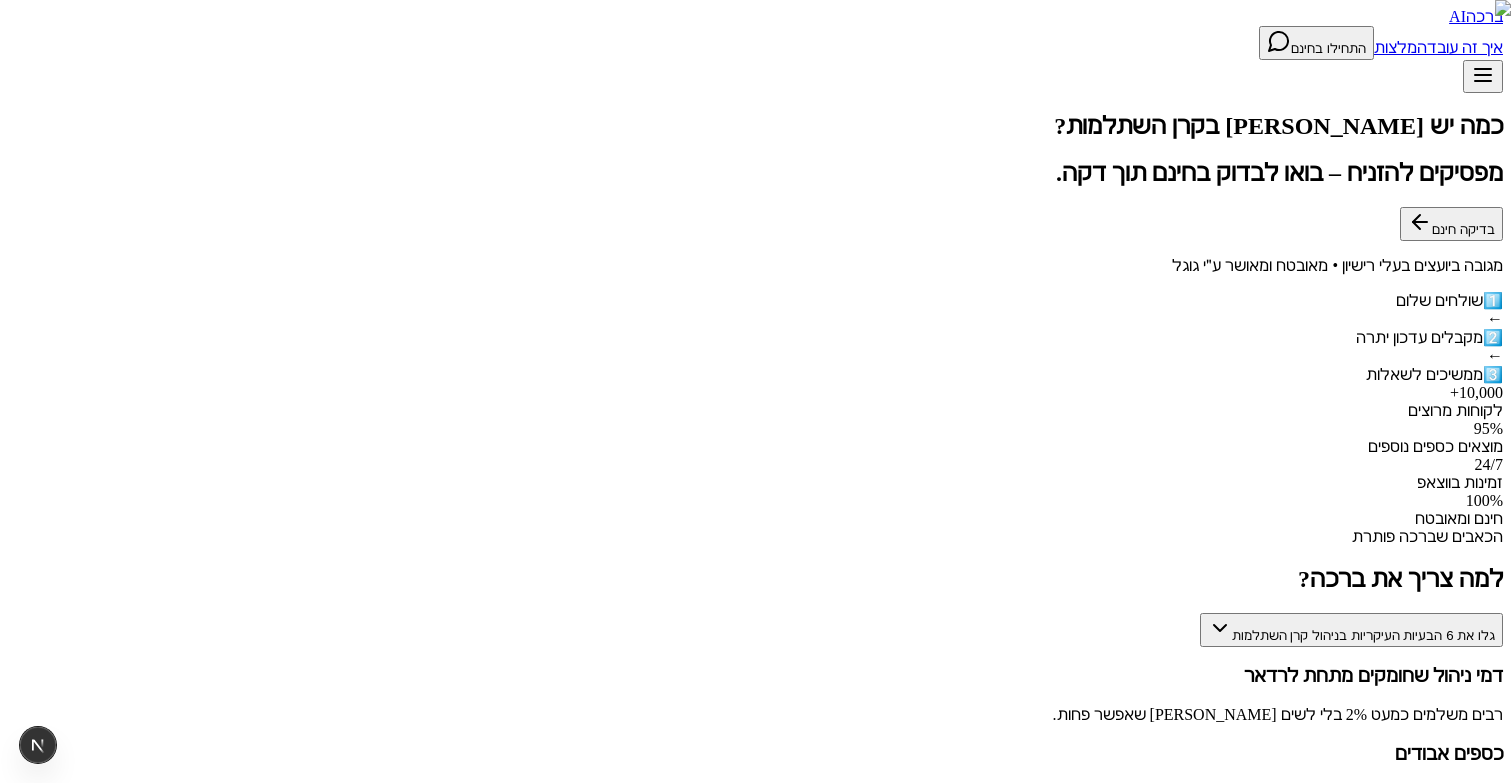 type 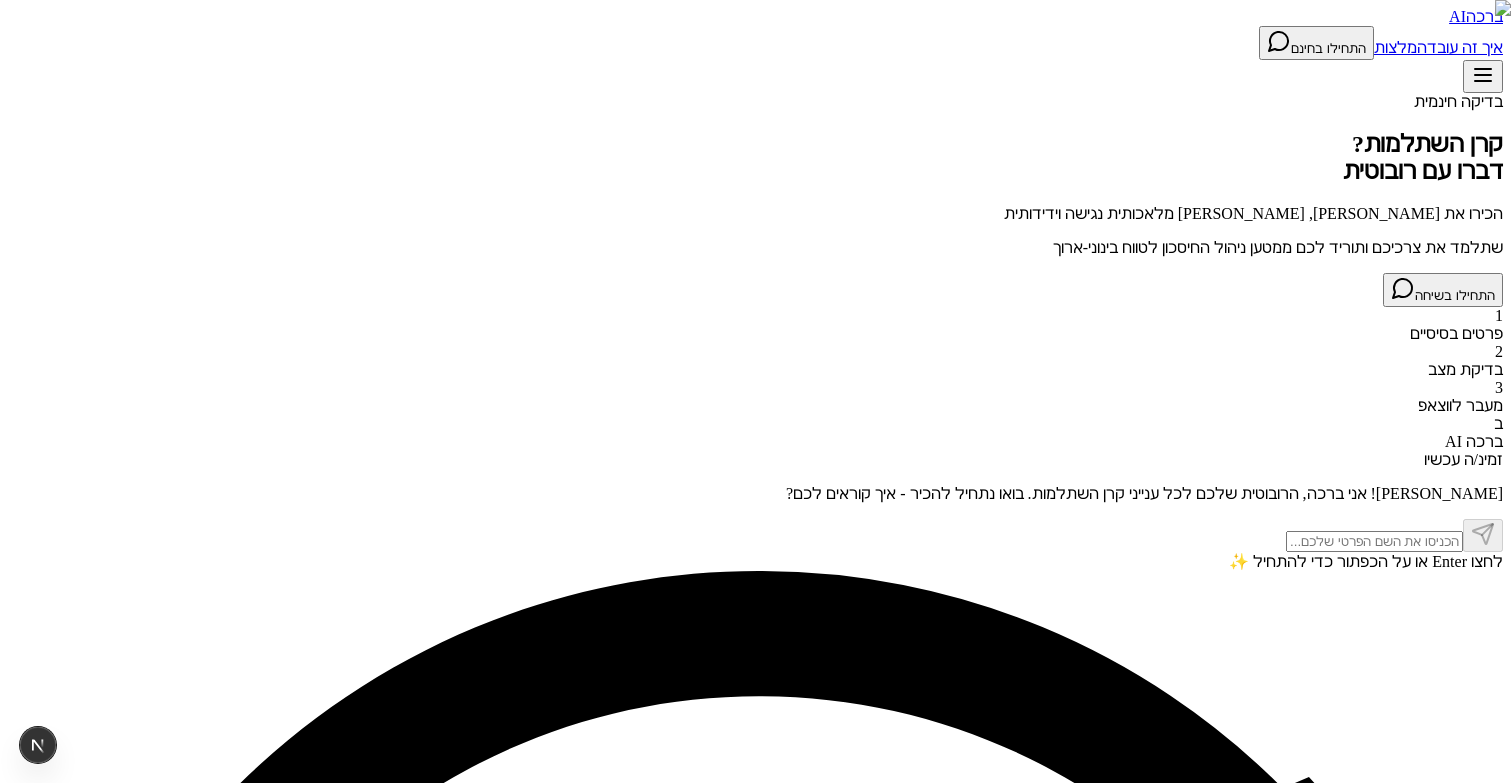 scroll, scrollTop: 0, scrollLeft: 0, axis: both 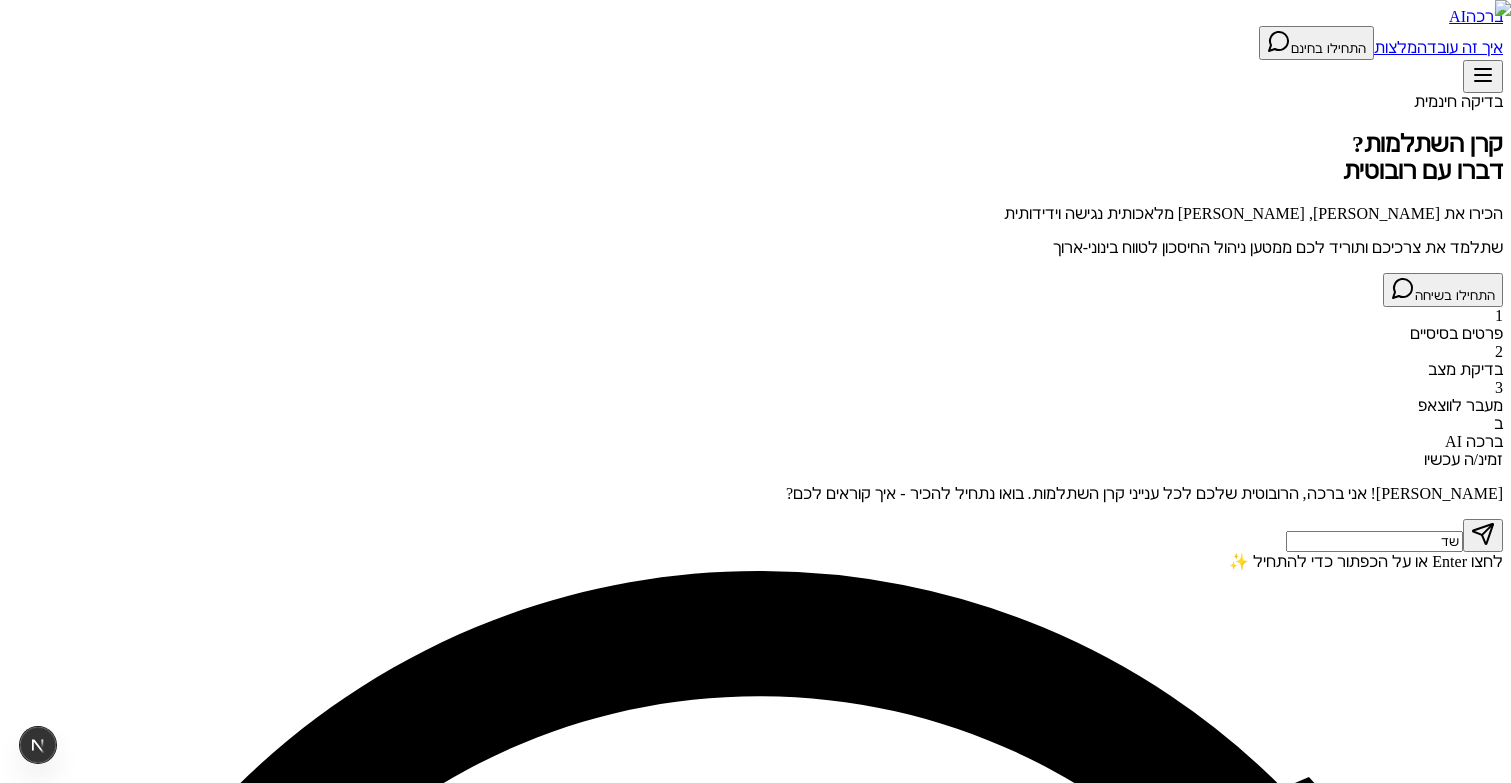 type on "ש" 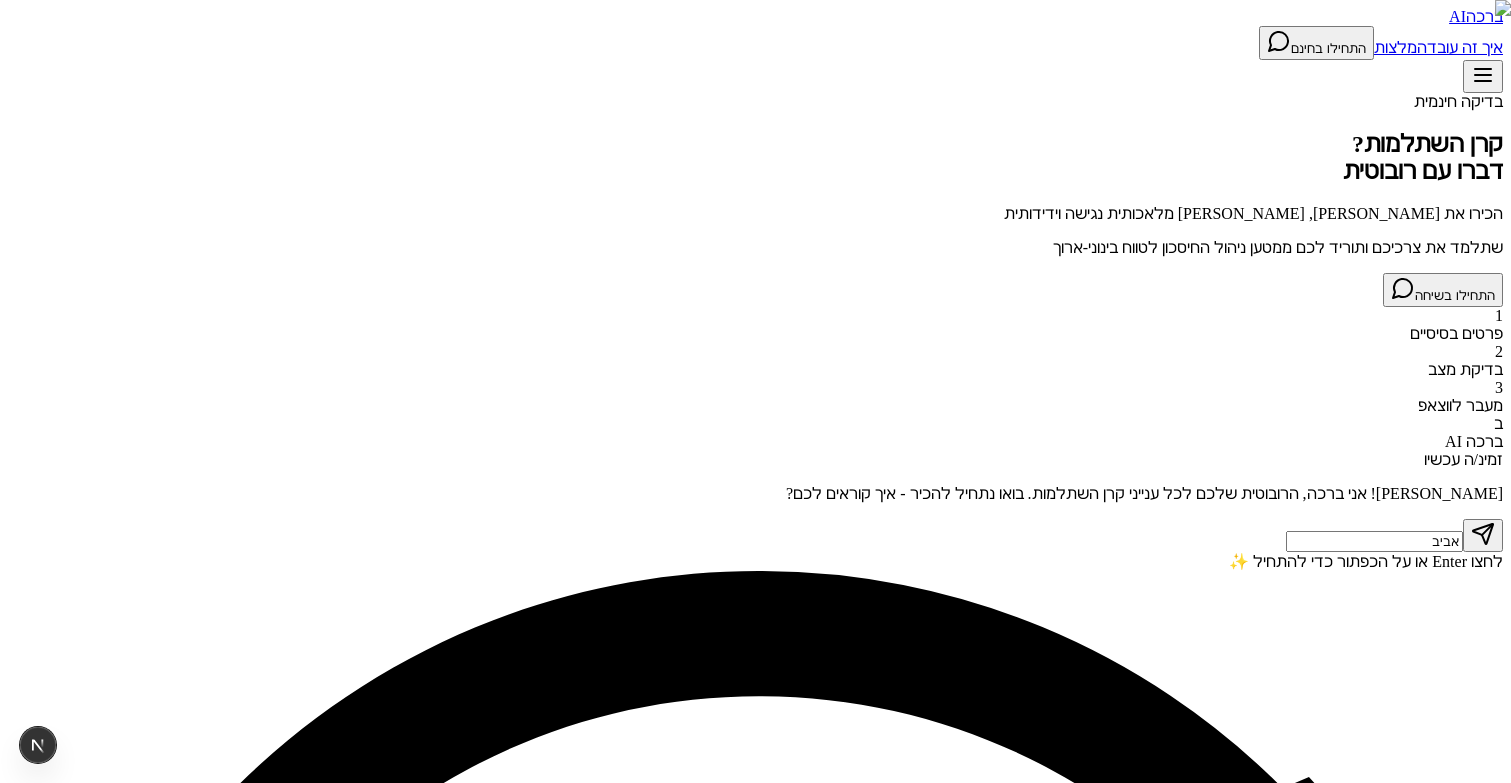 type on "אביב" 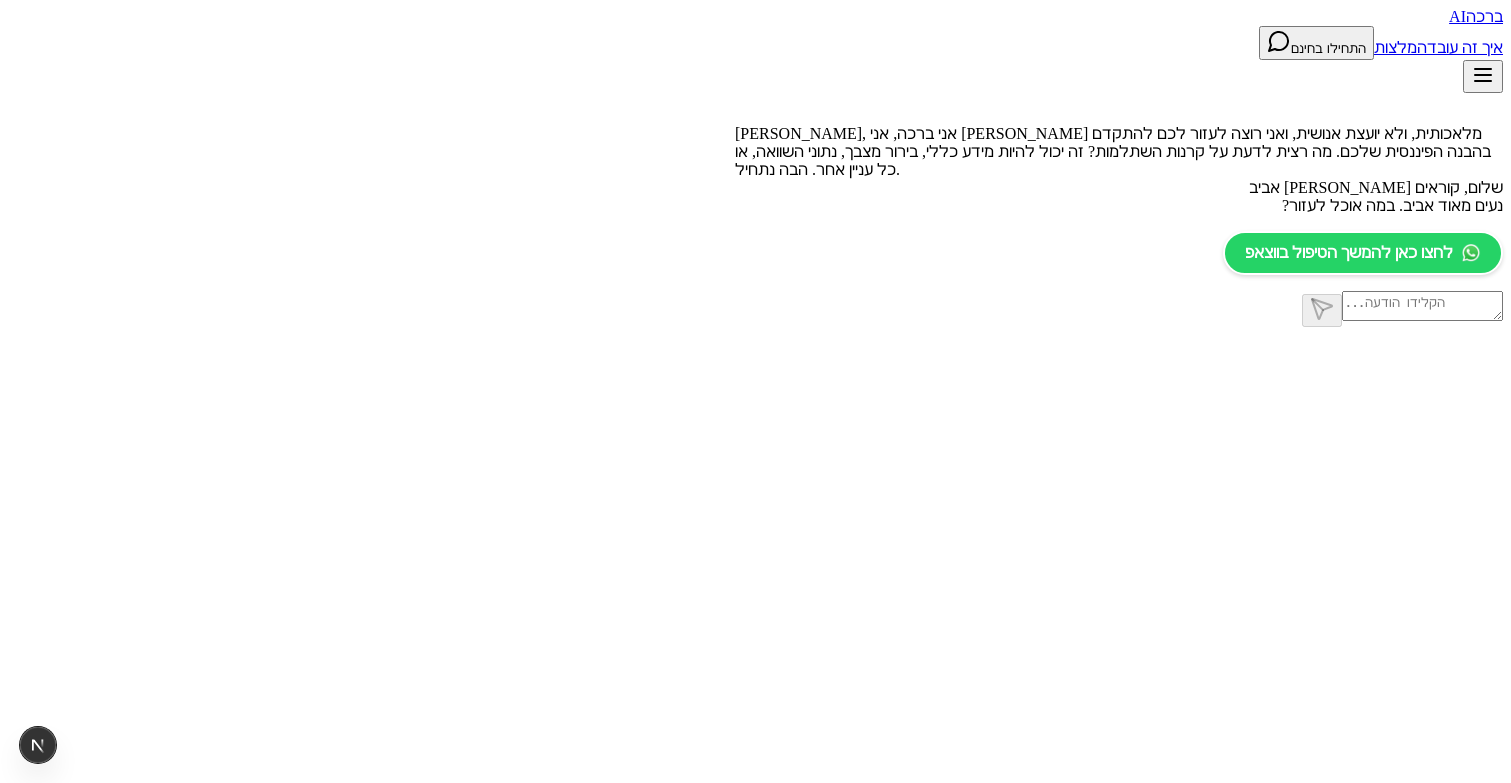 click on "ברכה" at bounding box center (1484, 16) 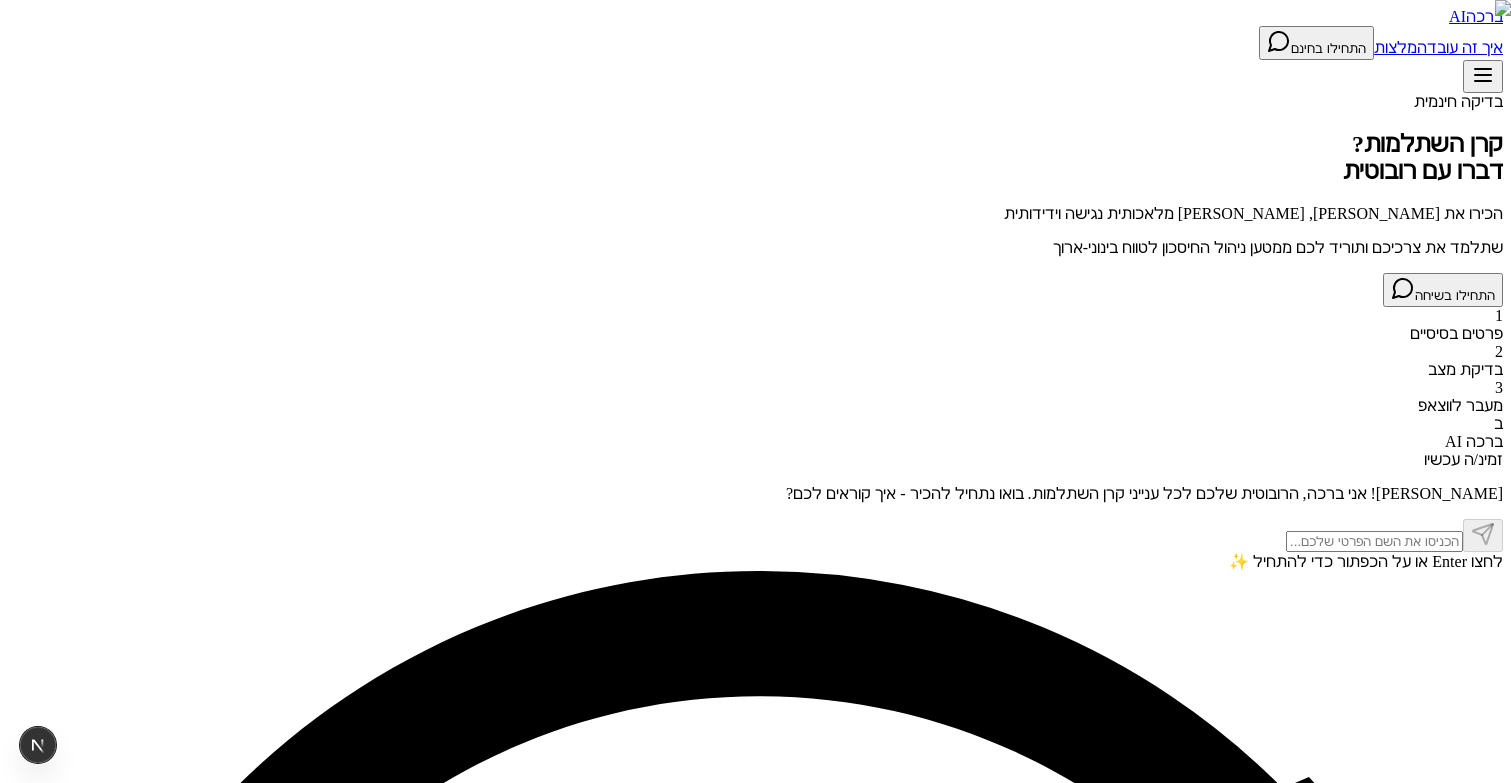 scroll, scrollTop: 0, scrollLeft: 0, axis: both 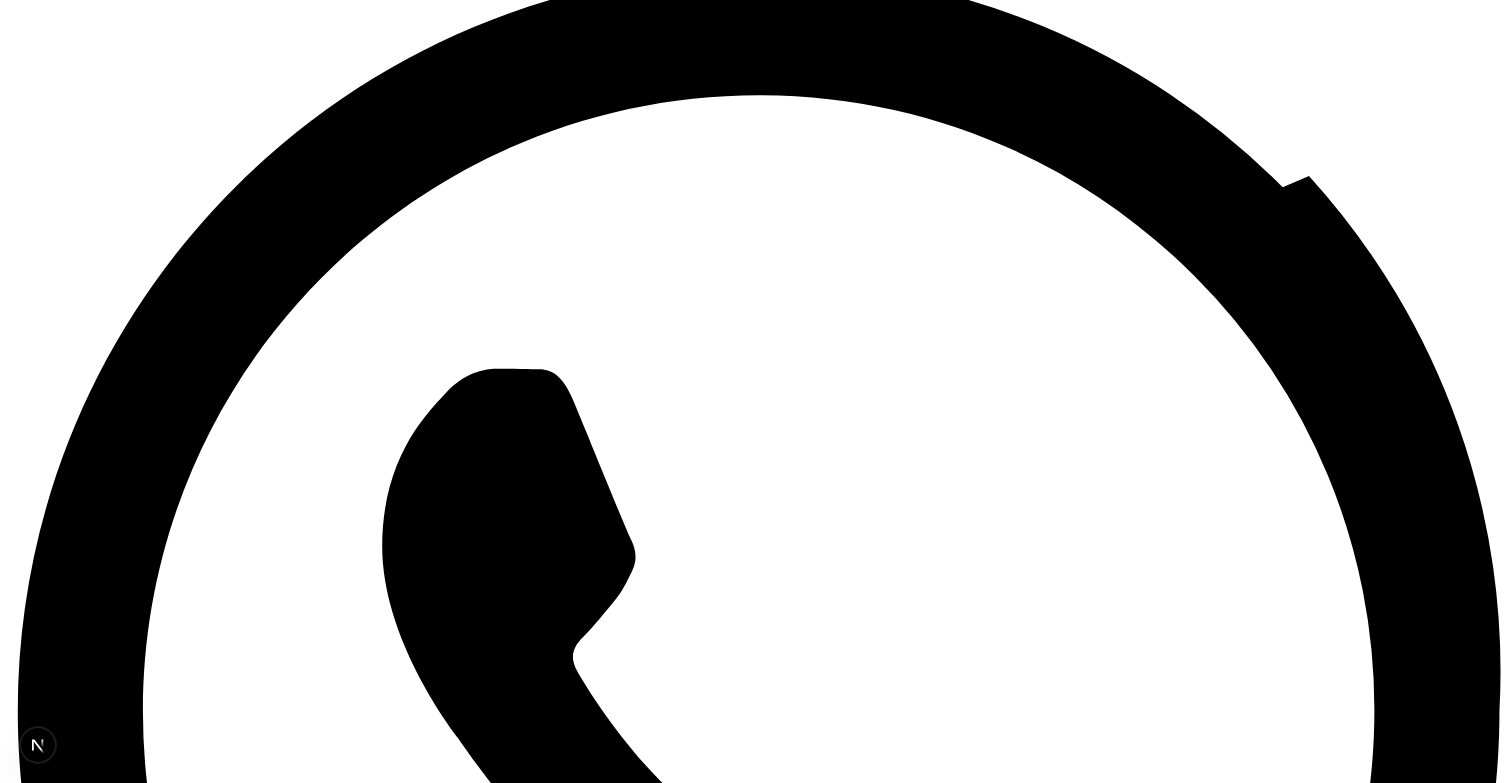 click on "התחילו עכשיו ←" at bounding box center [1344, 7272] 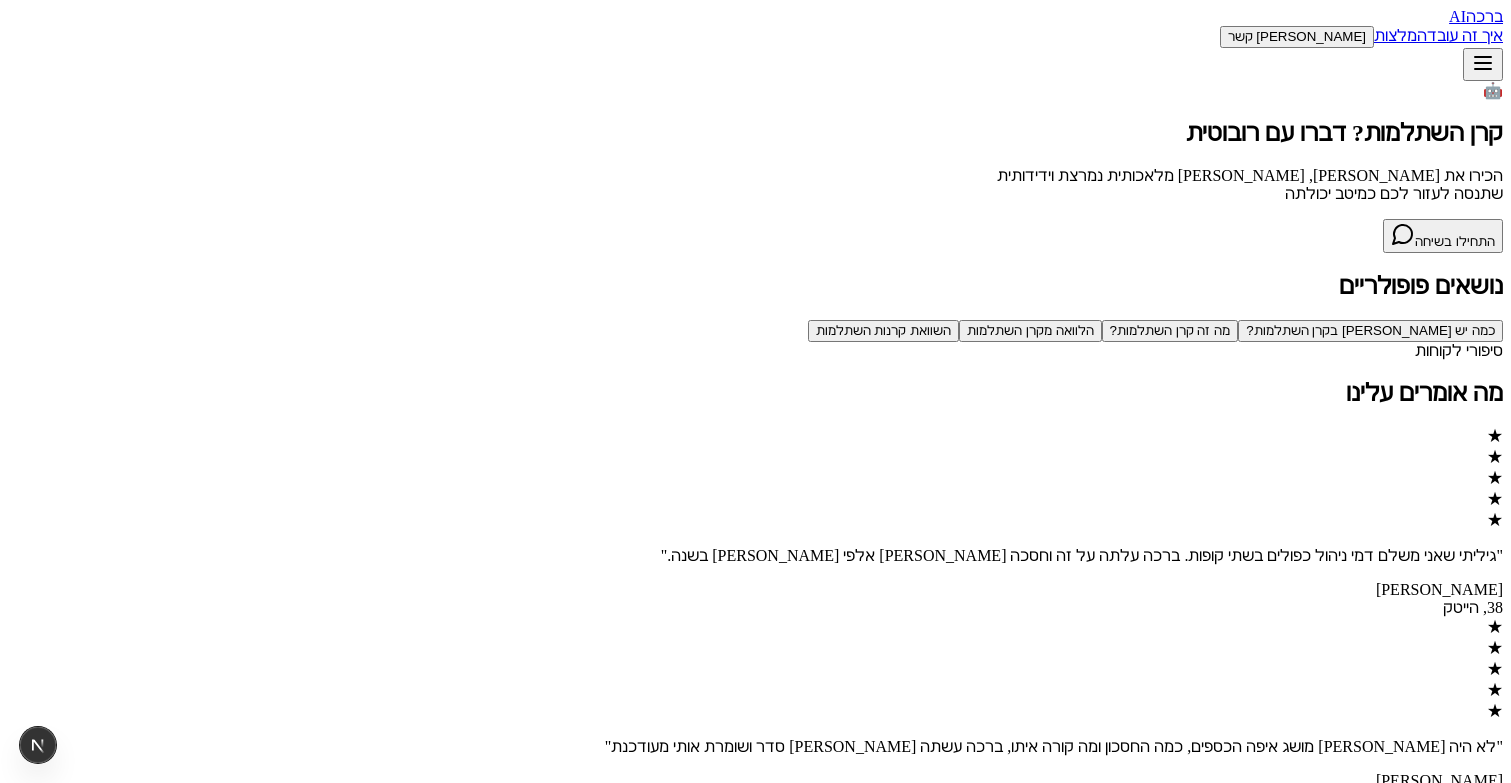 scroll, scrollTop: 0, scrollLeft: 0, axis: both 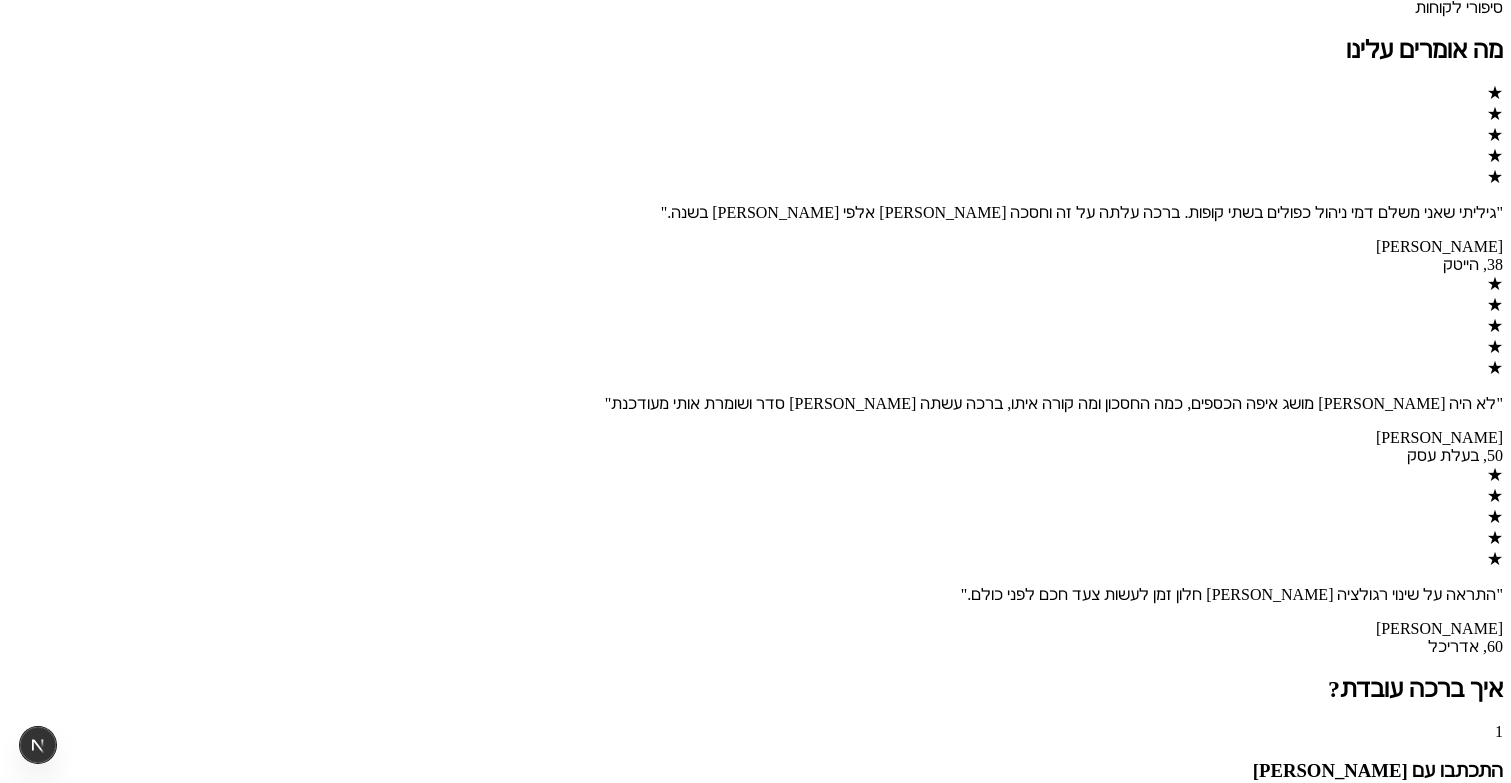 click on "מה זה קרן השתלמות?" at bounding box center (1170, -12) 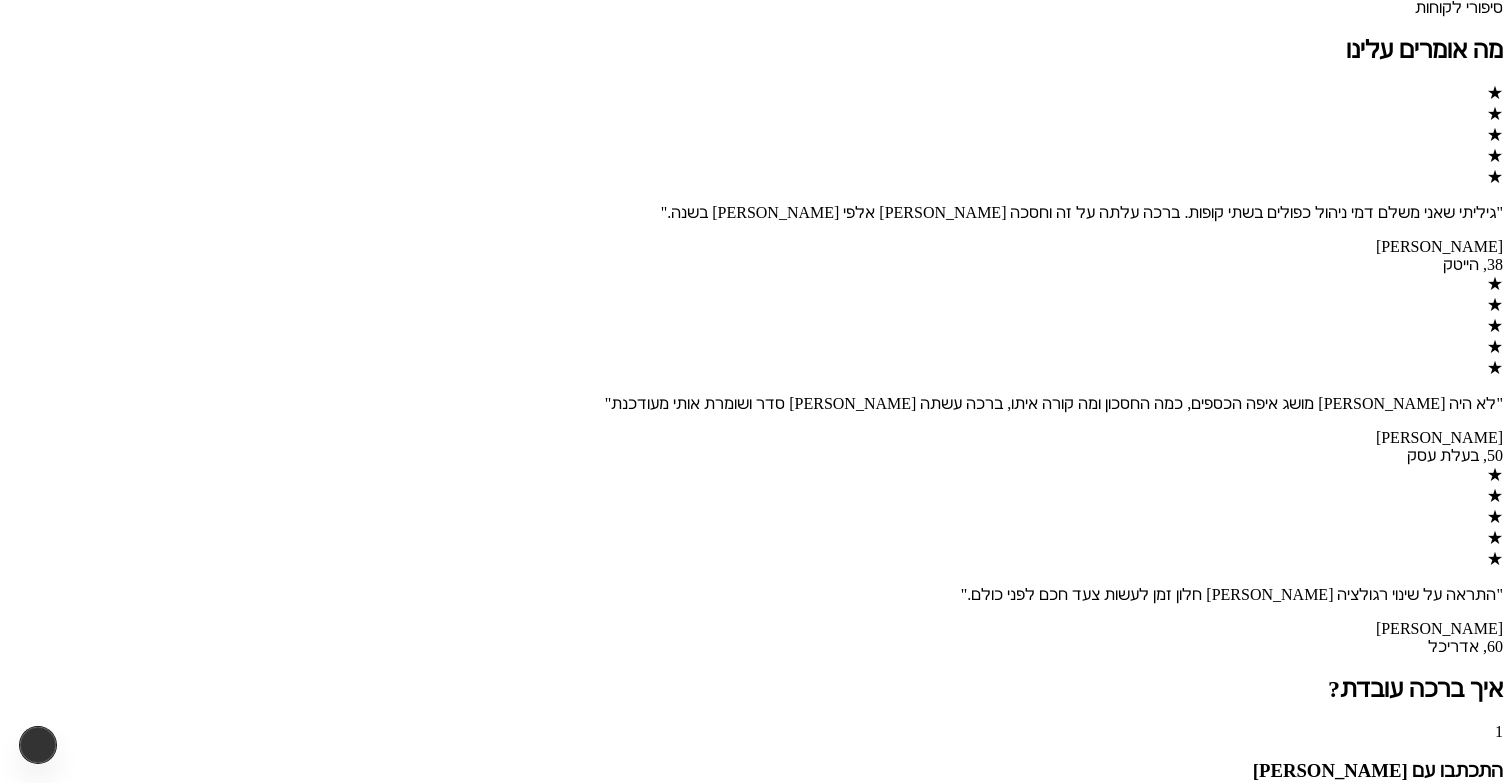 scroll, scrollTop: 0, scrollLeft: 0, axis: both 